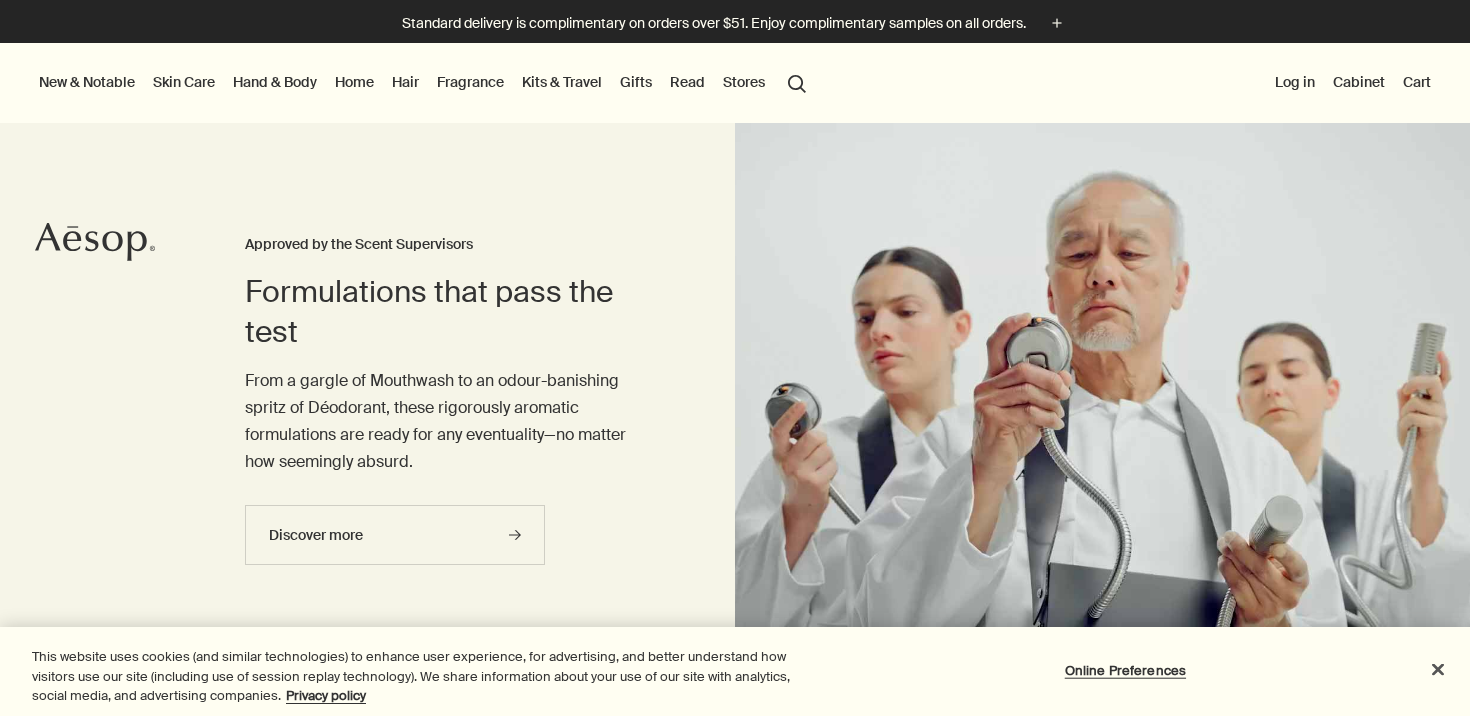 scroll, scrollTop: 0, scrollLeft: 0, axis: both 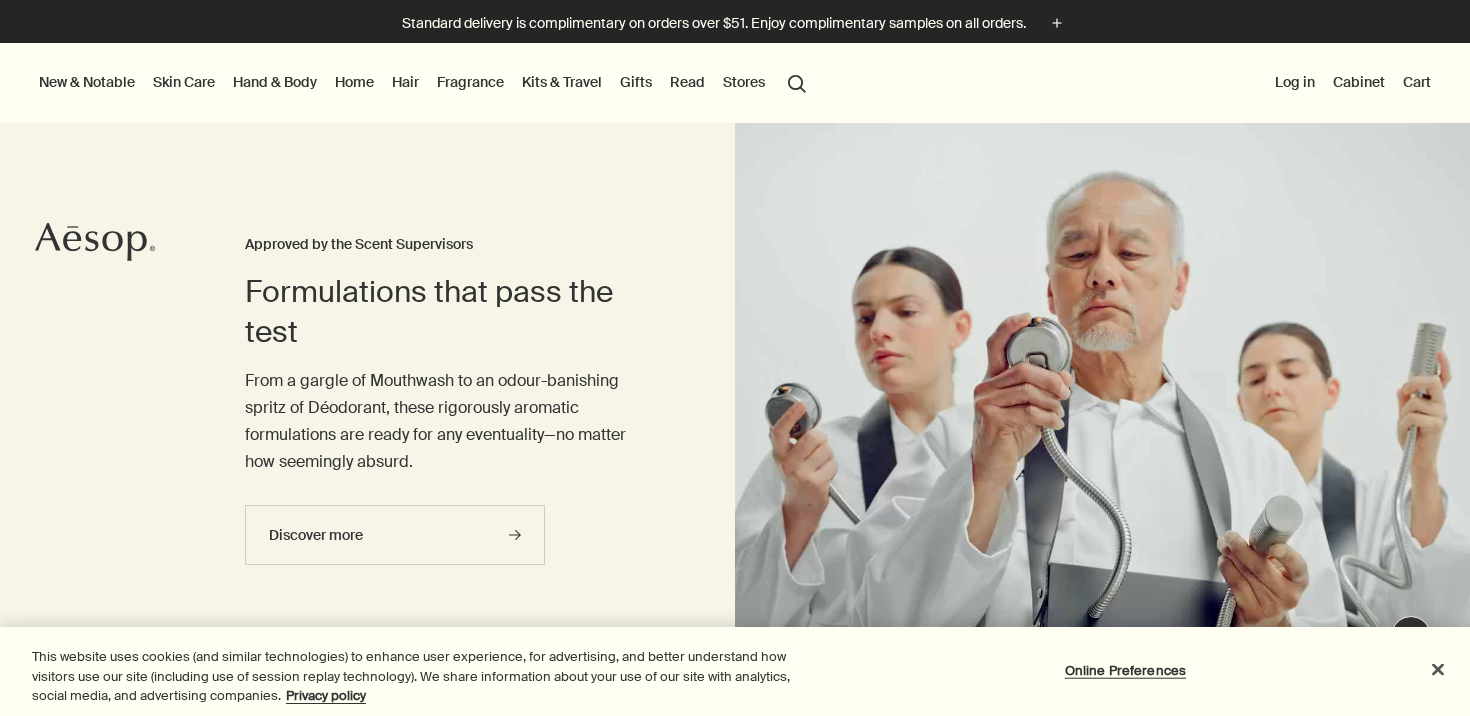 click on "Skin Care" at bounding box center [184, 82] 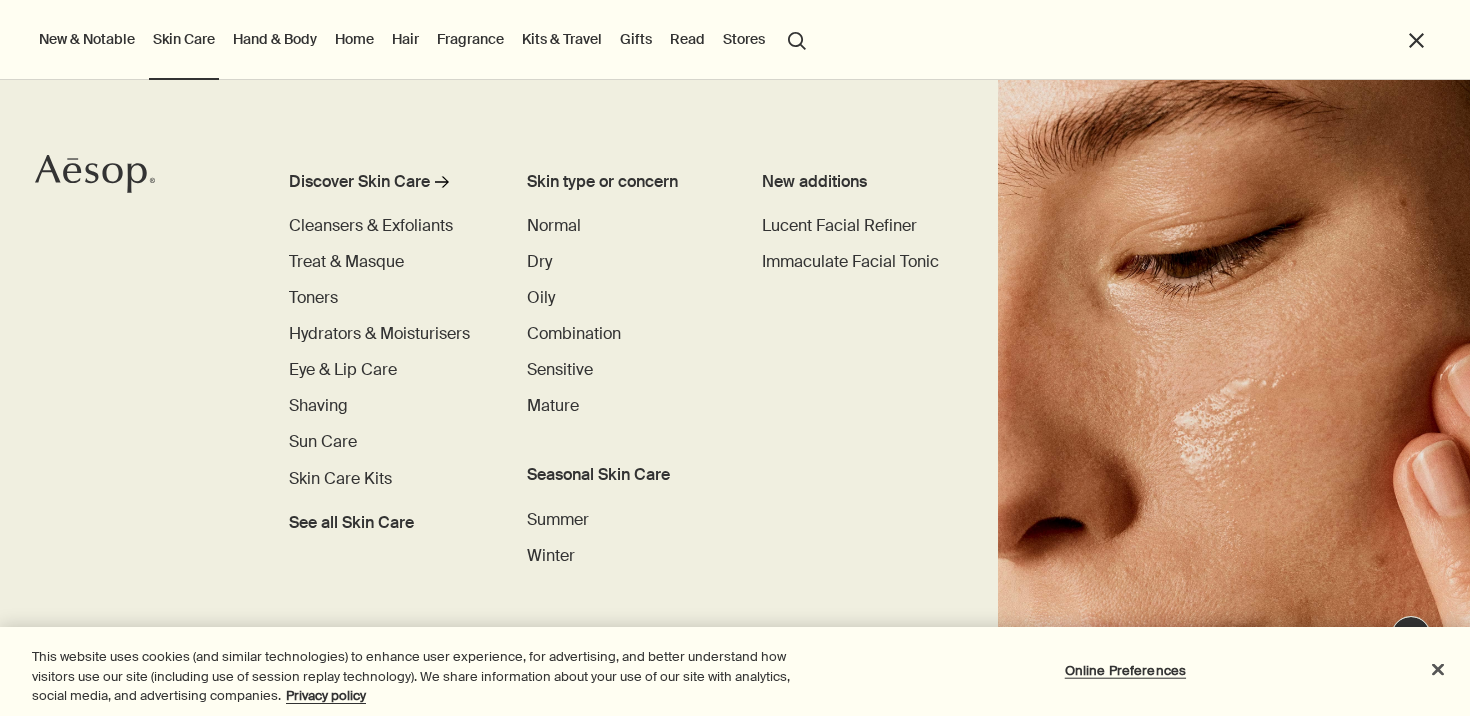click on "Hand & Body" at bounding box center [275, 39] 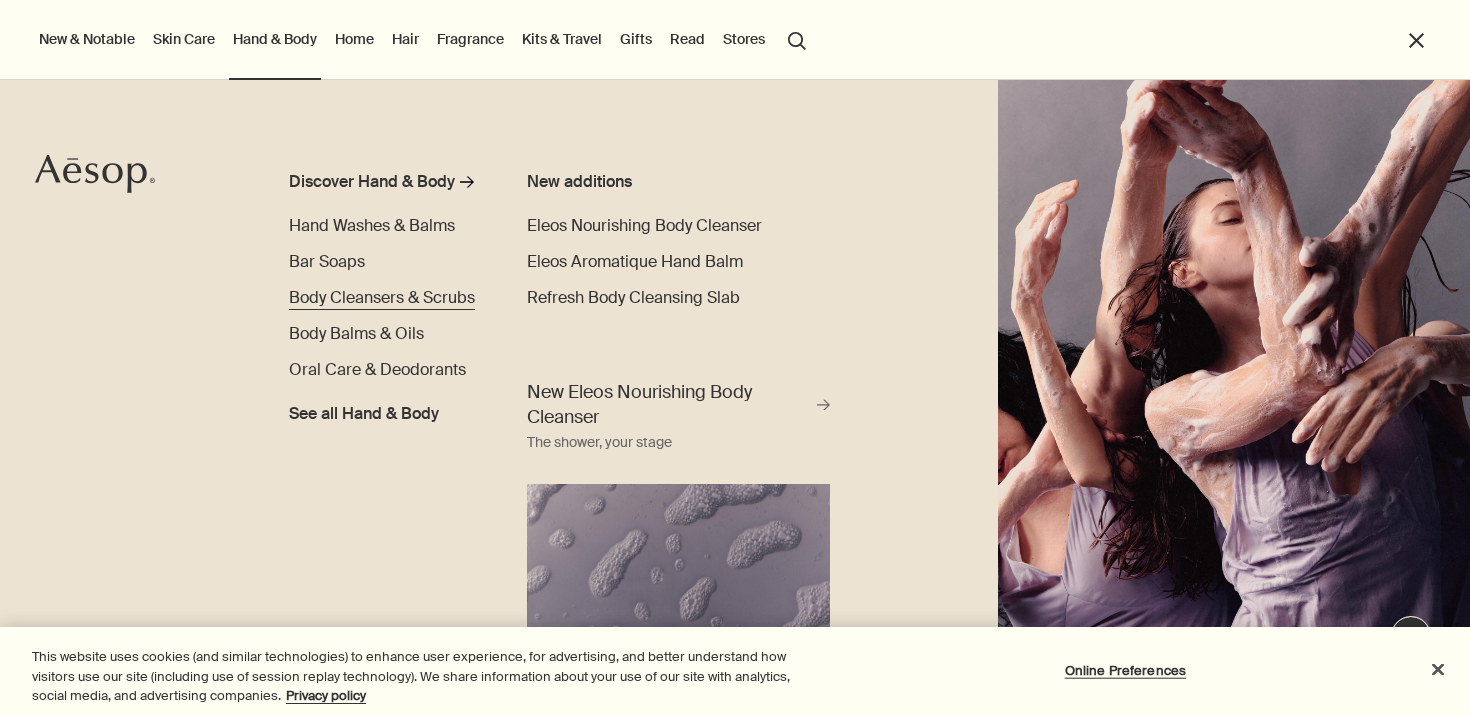 click on "Body Cleansers & Scrubs" at bounding box center [382, 297] 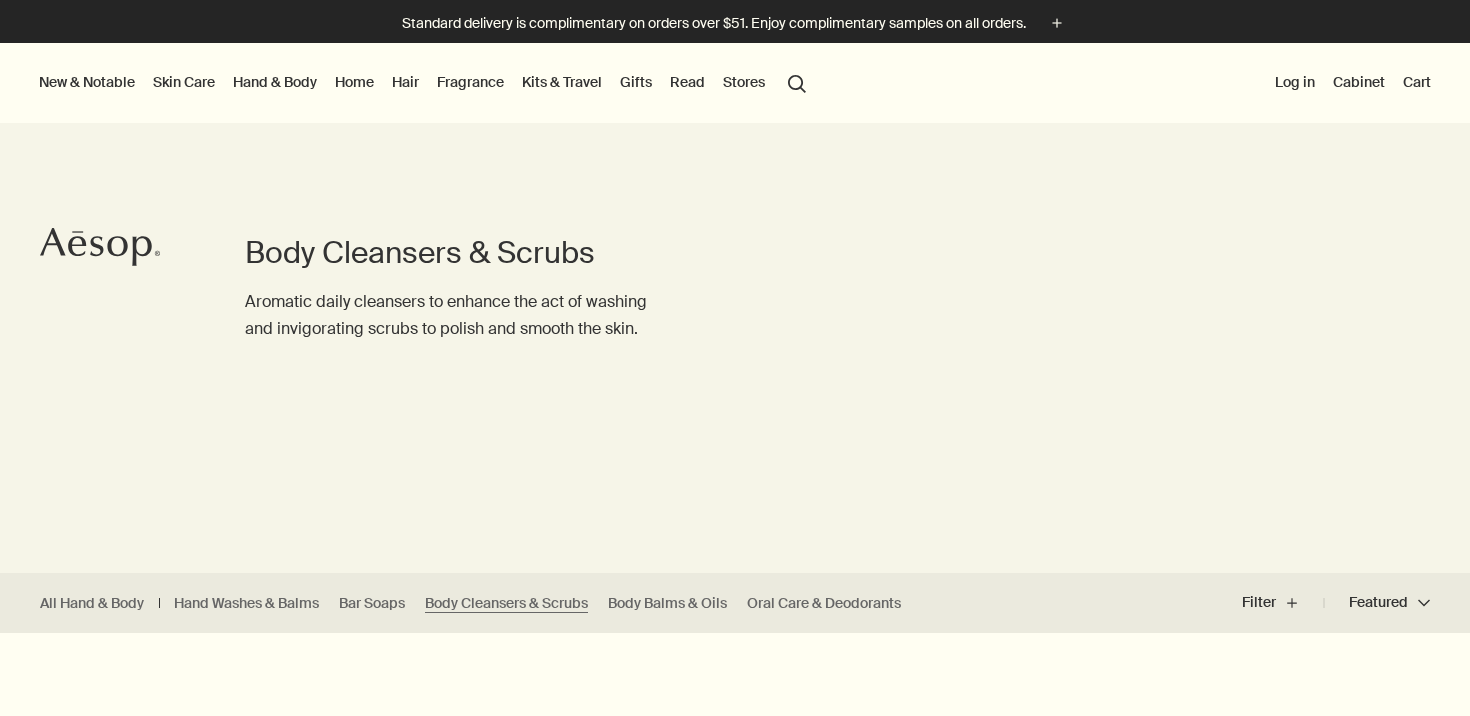 scroll, scrollTop: 0, scrollLeft: 0, axis: both 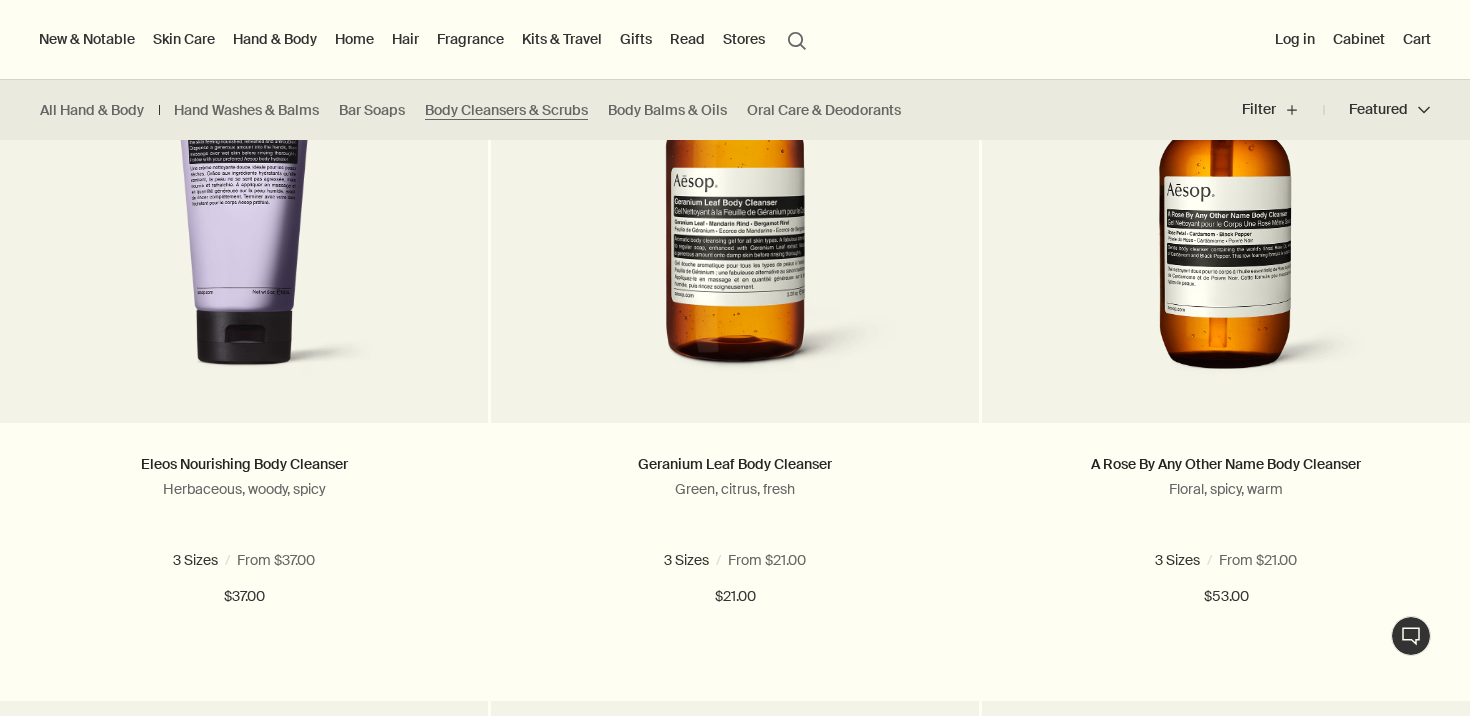 click on "Hand & Body" at bounding box center (275, 39) 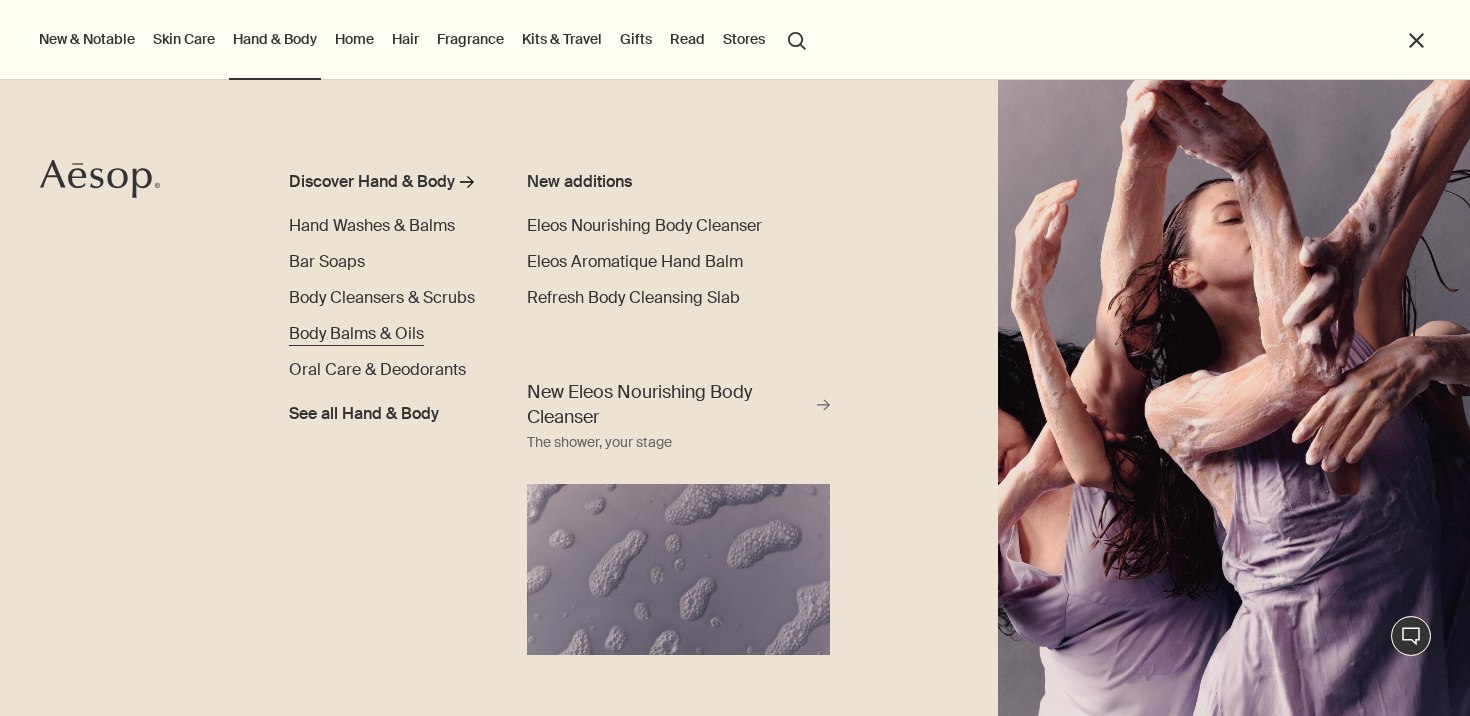 click on "Body Balms & Oils" at bounding box center [356, 333] 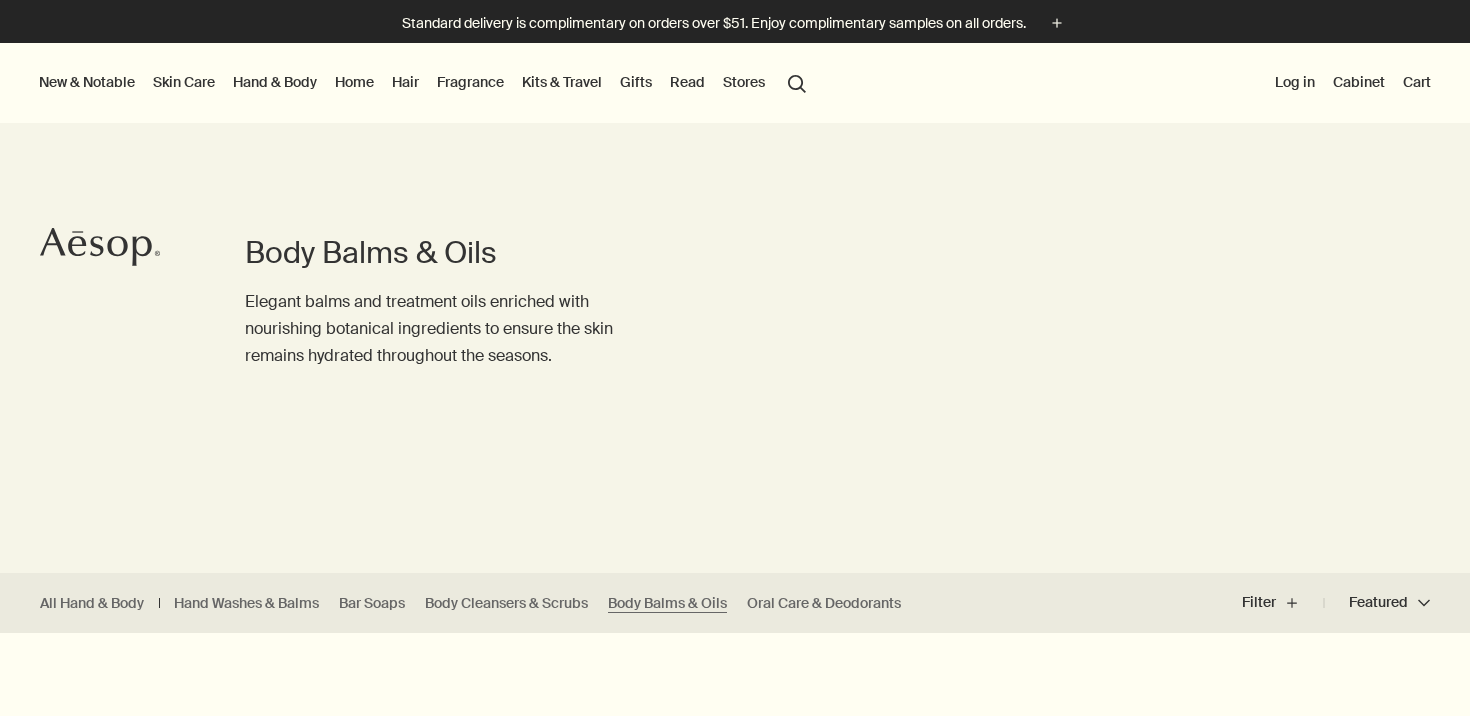 scroll, scrollTop: 0, scrollLeft: 0, axis: both 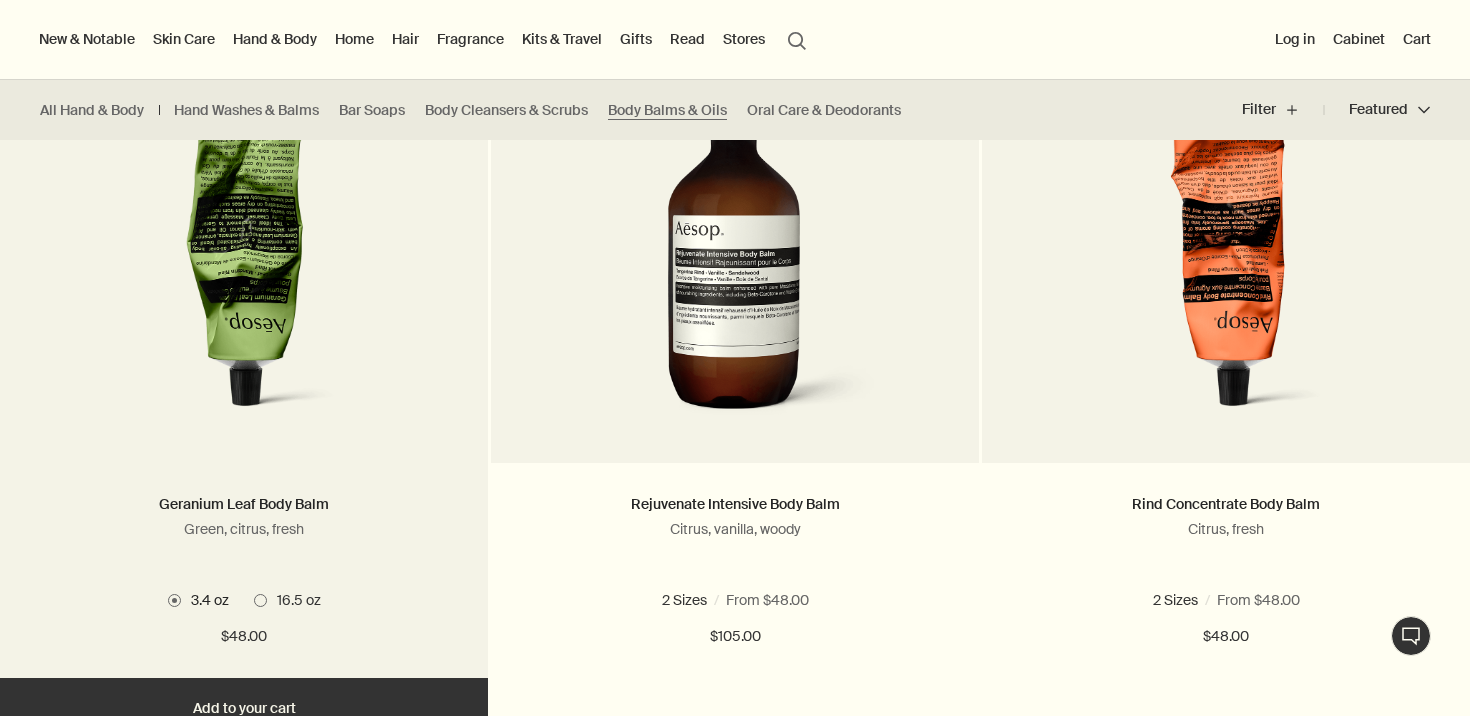 click at bounding box center (243, 248) 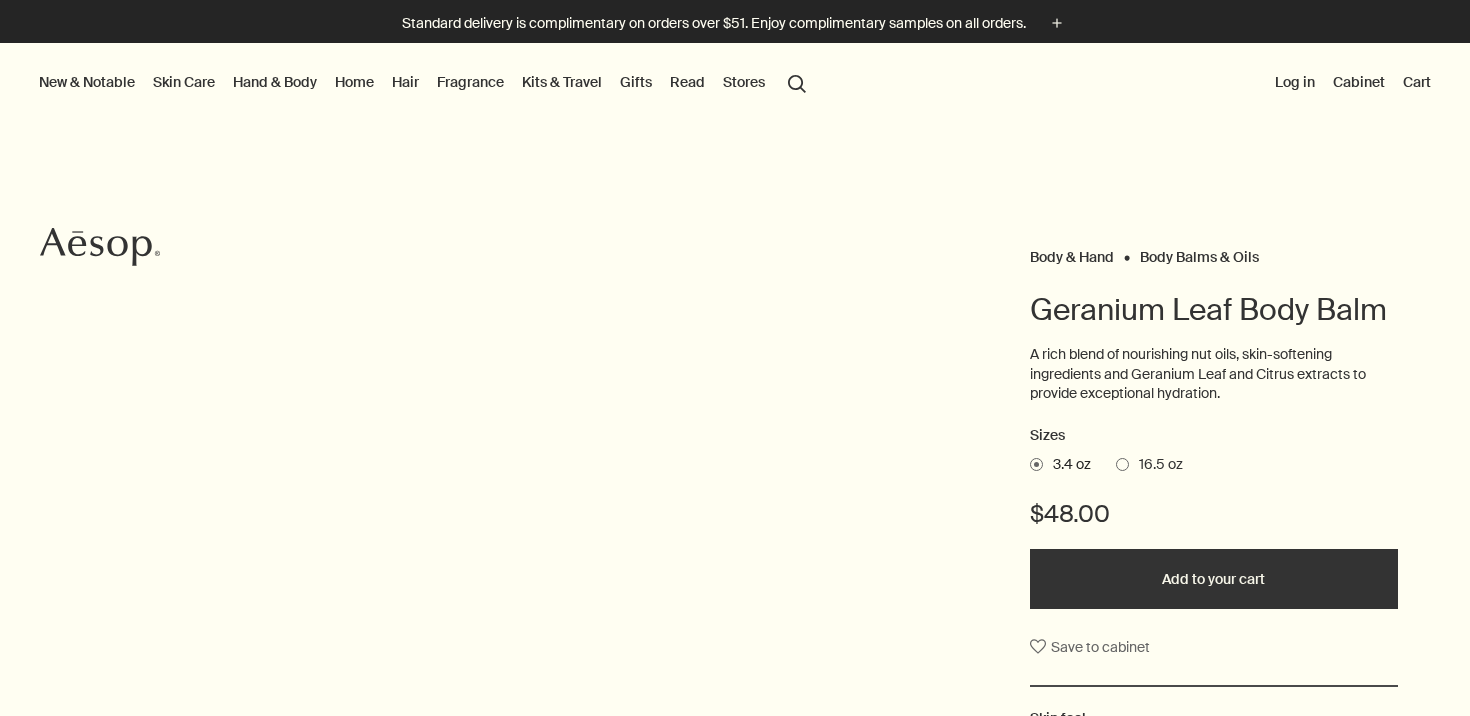 scroll, scrollTop: 0, scrollLeft: 0, axis: both 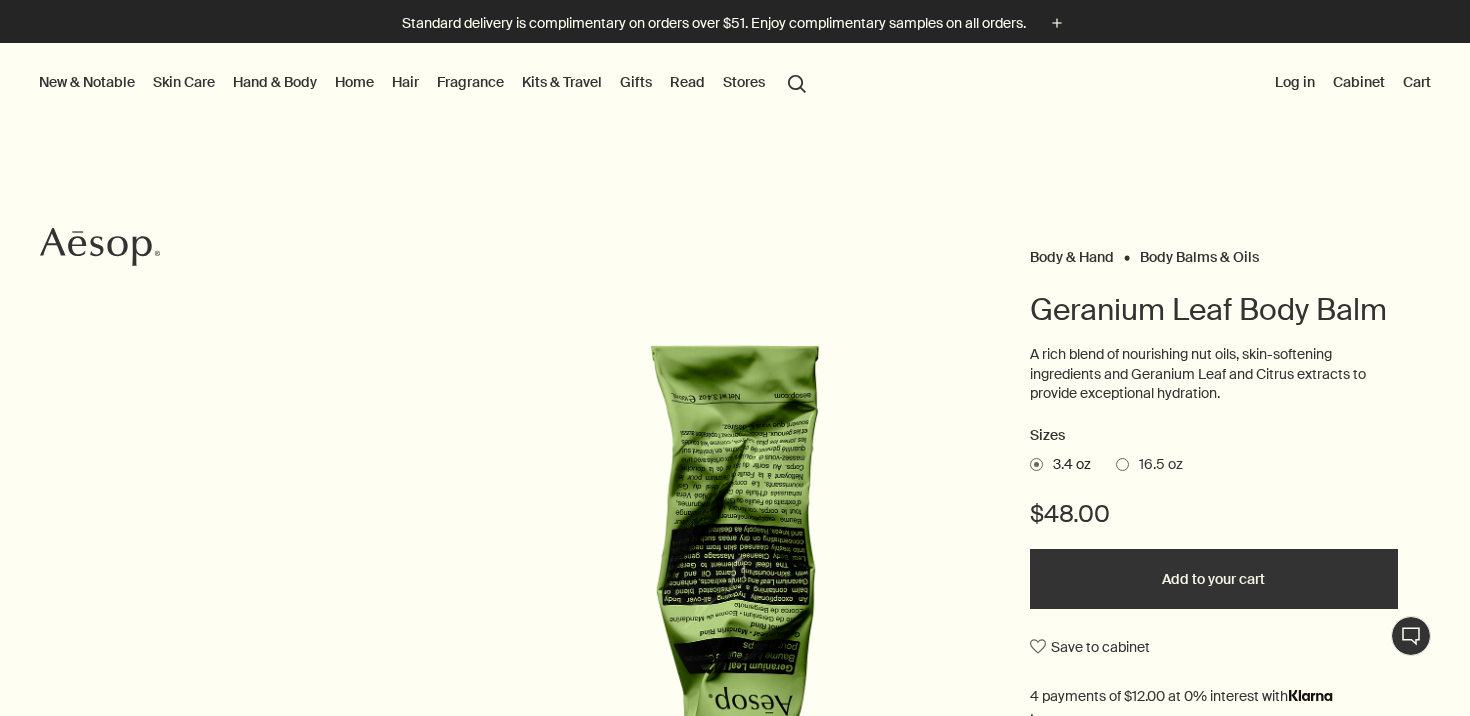 click on "16.5 oz" at bounding box center [1156, 465] 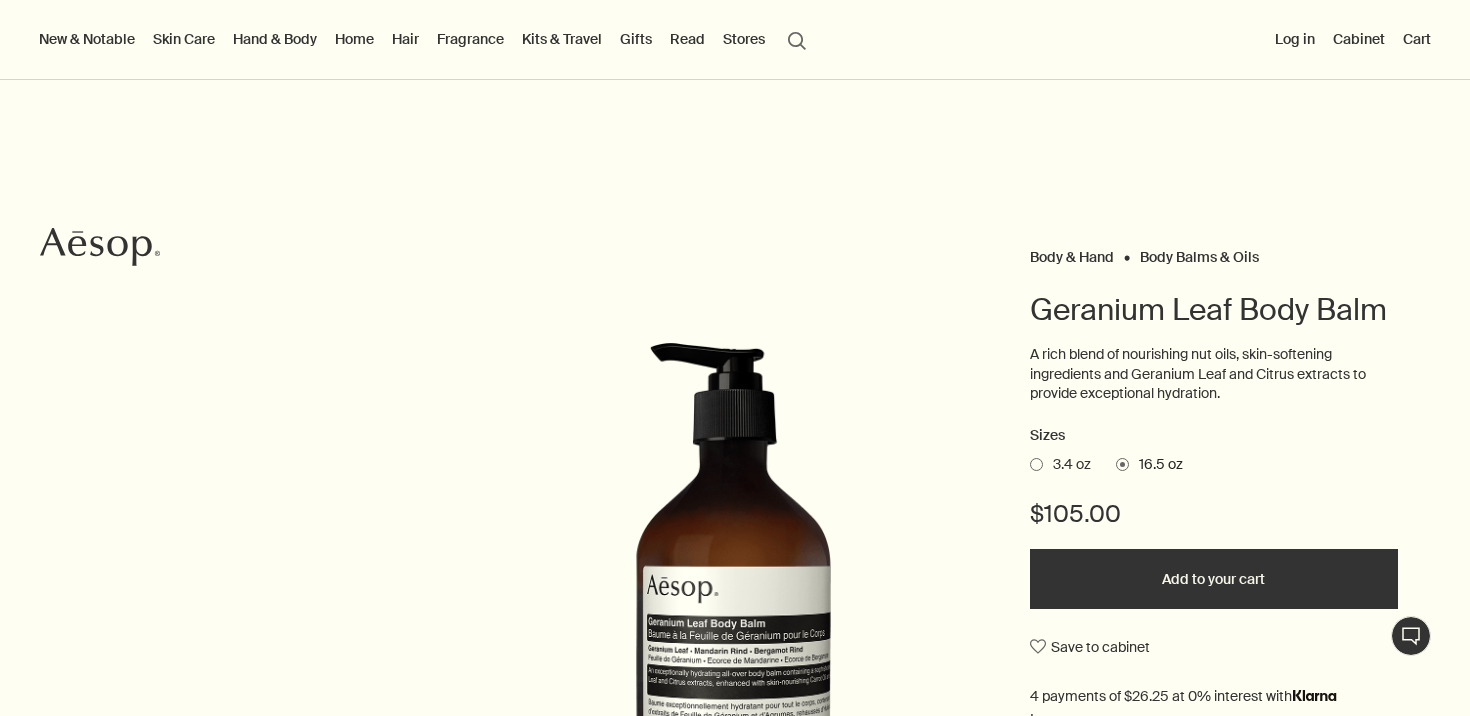 scroll, scrollTop: 152, scrollLeft: 0, axis: vertical 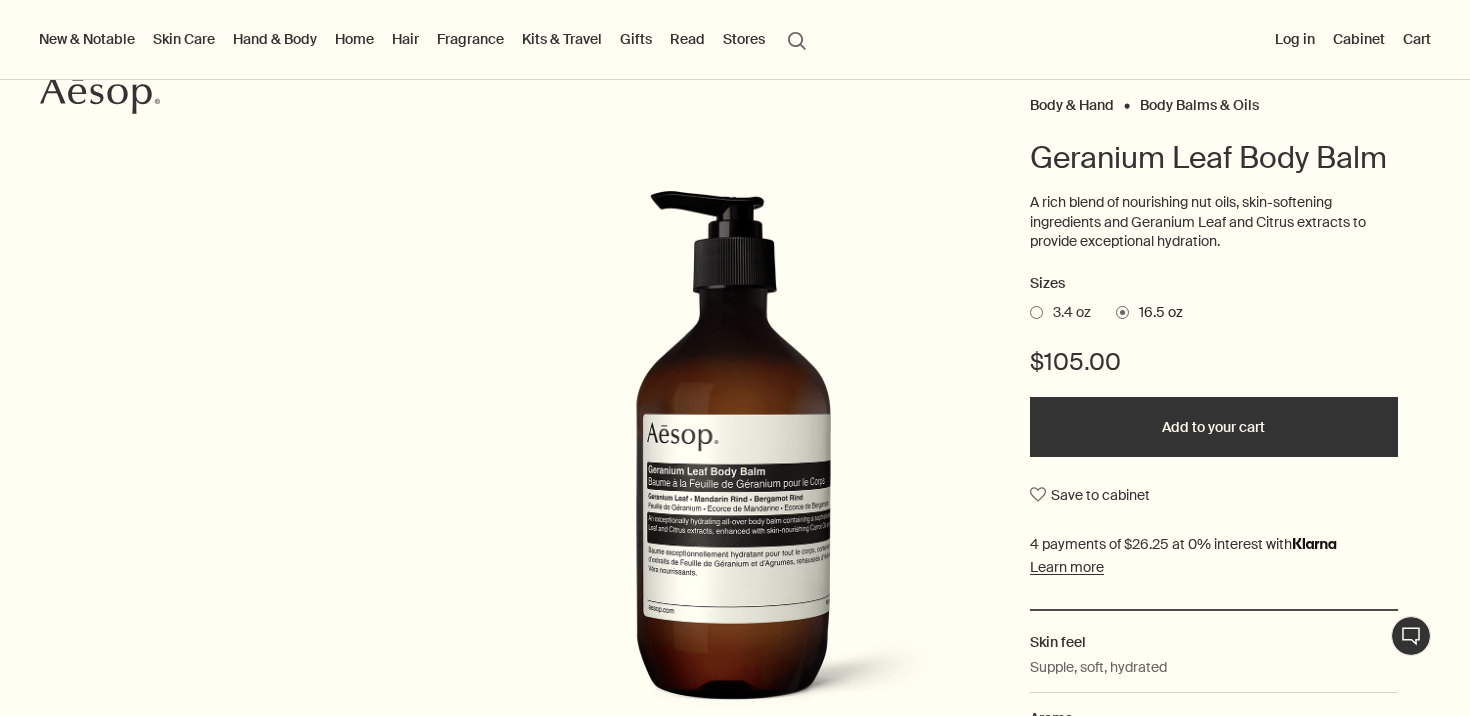 click on "3.4 oz" at bounding box center [1067, 313] 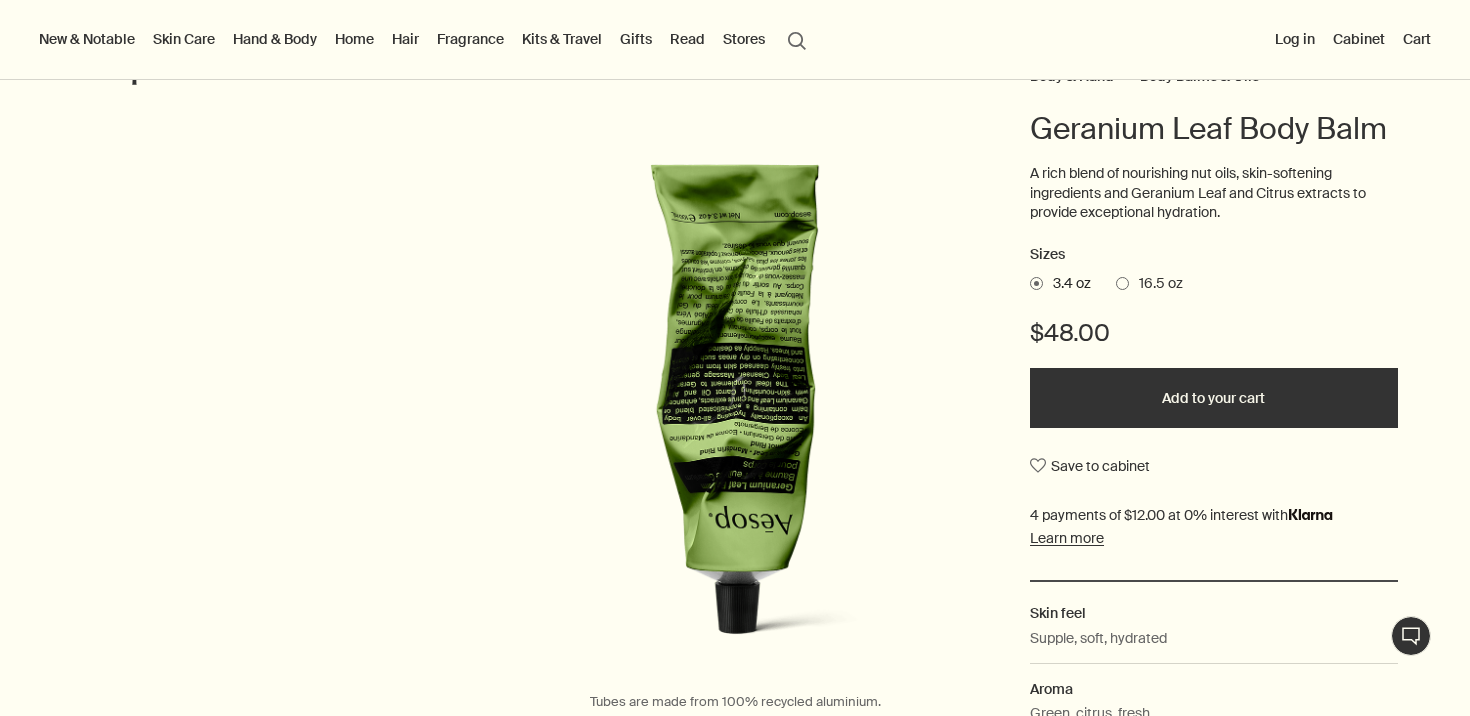 scroll, scrollTop: 190, scrollLeft: 0, axis: vertical 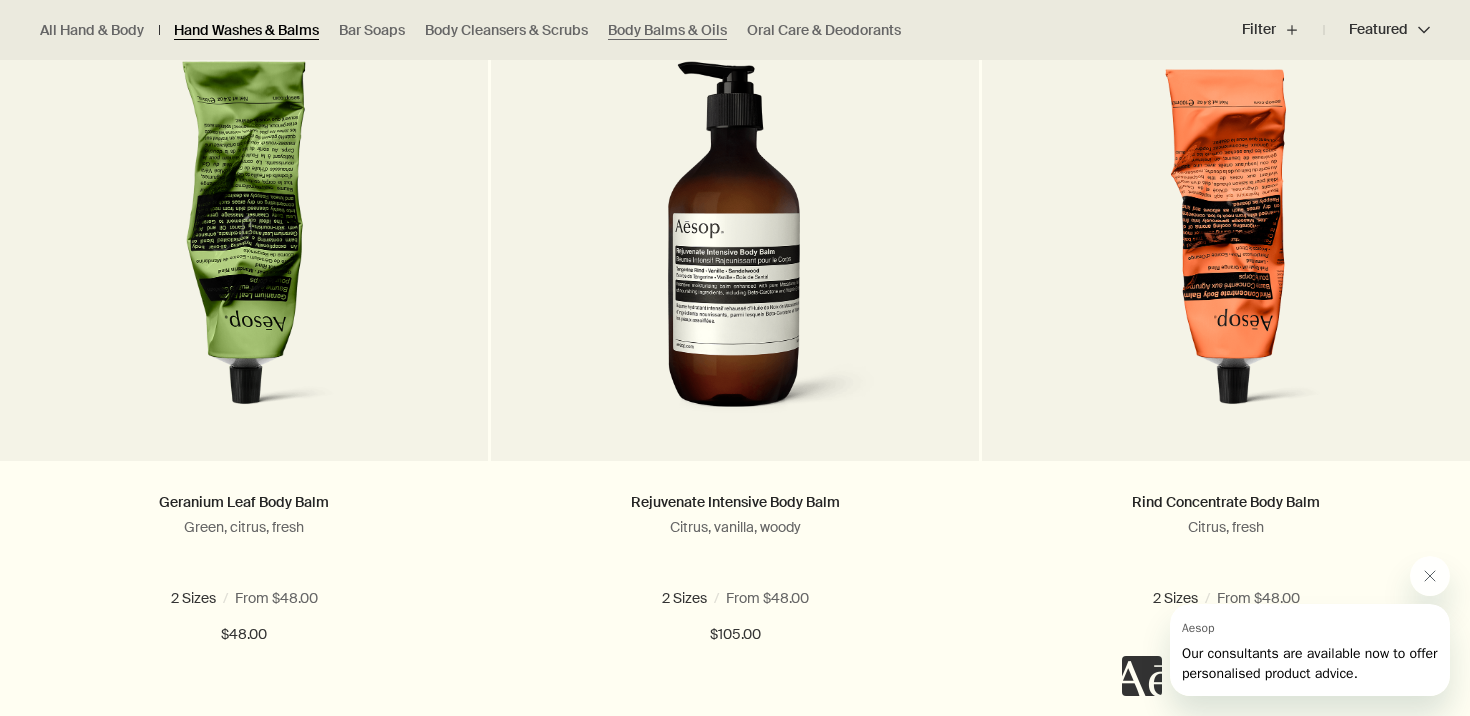 click on "Hand Washes & Balms" at bounding box center (246, 30) 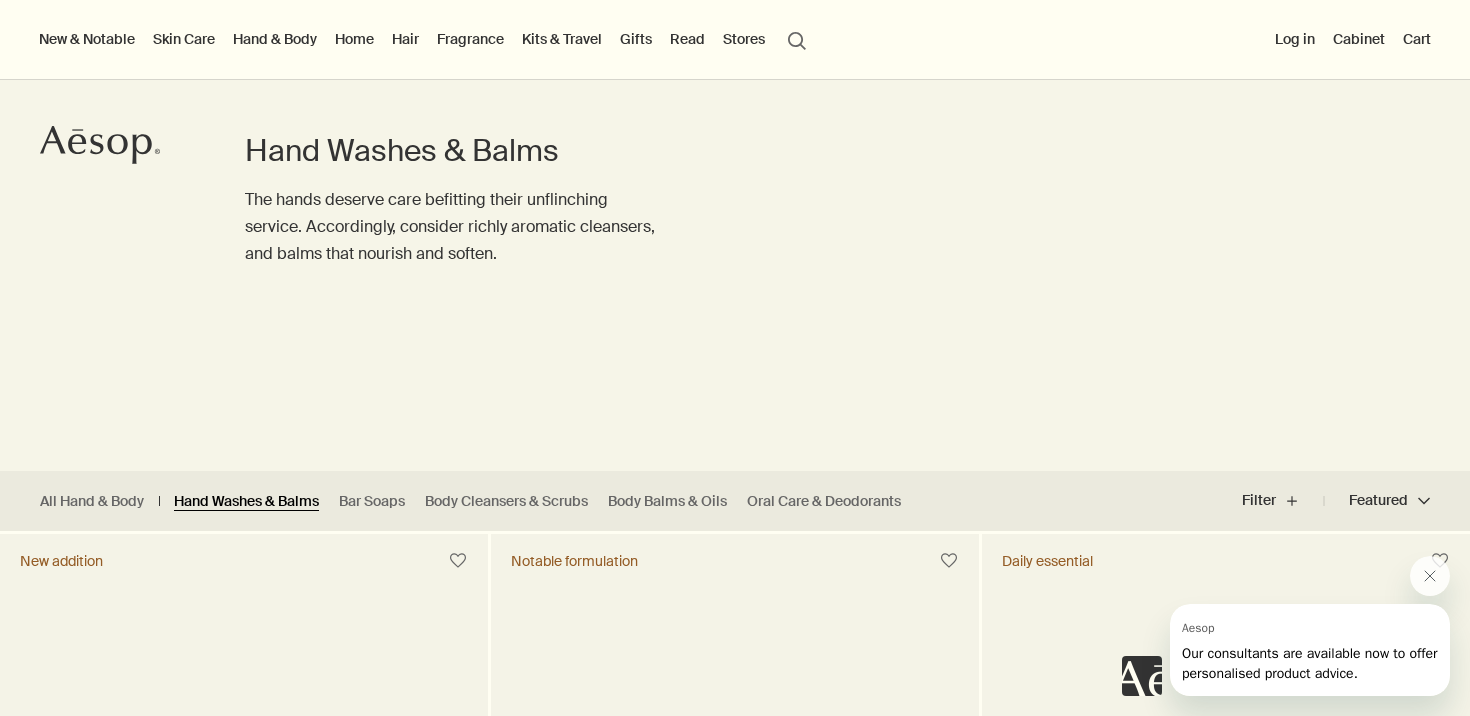scroll, scrollTop: 0, scrollLeft: 0, axis: both 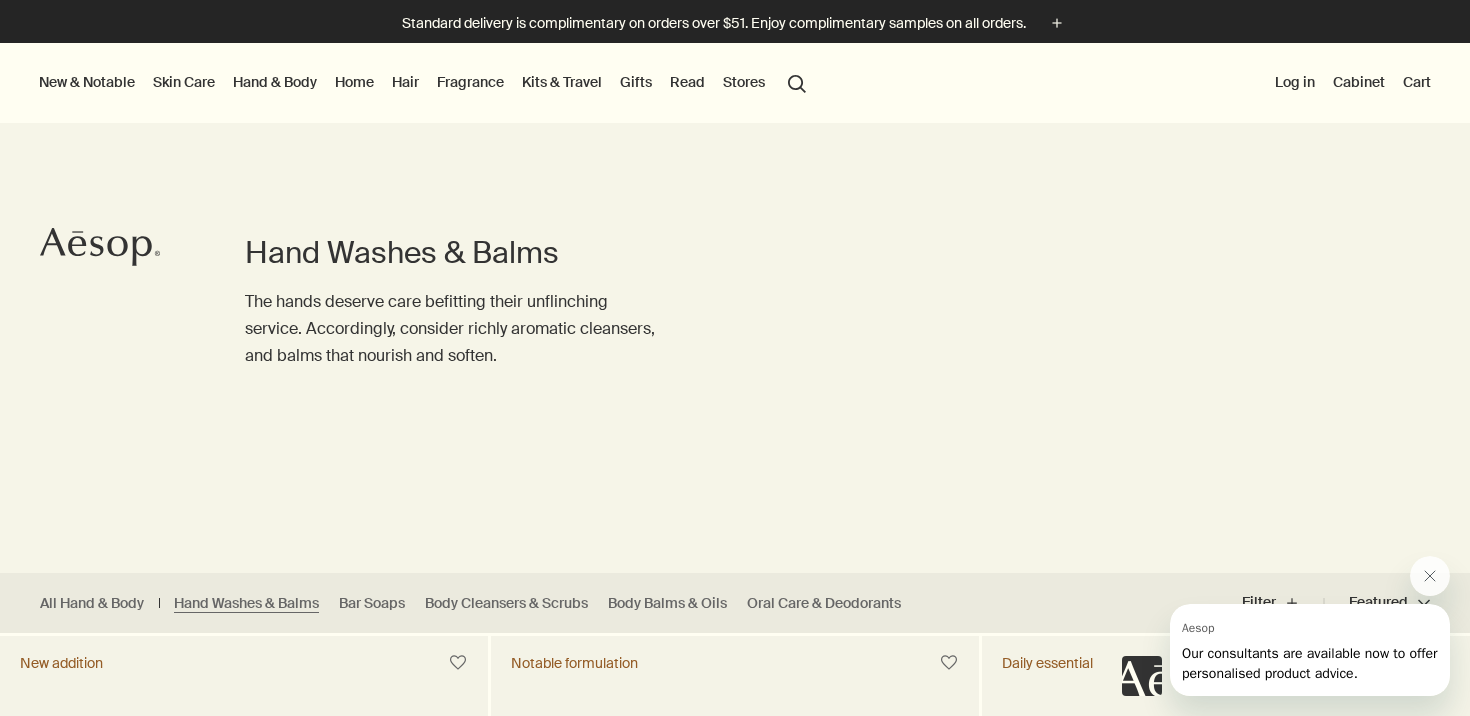 click on "Hand & Body" at bounding box center [275, 82] 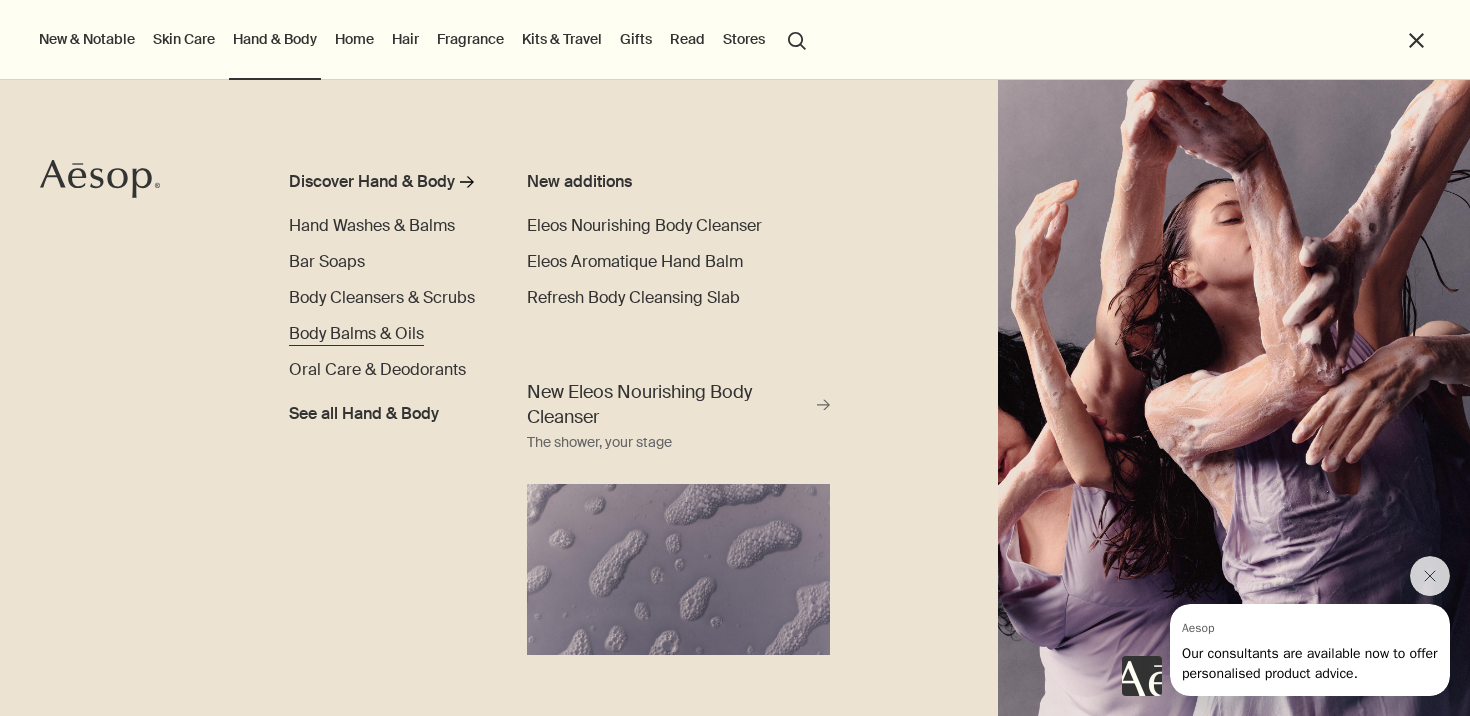 click on "Body Balms & Oils" at bounding box center [356, 333] 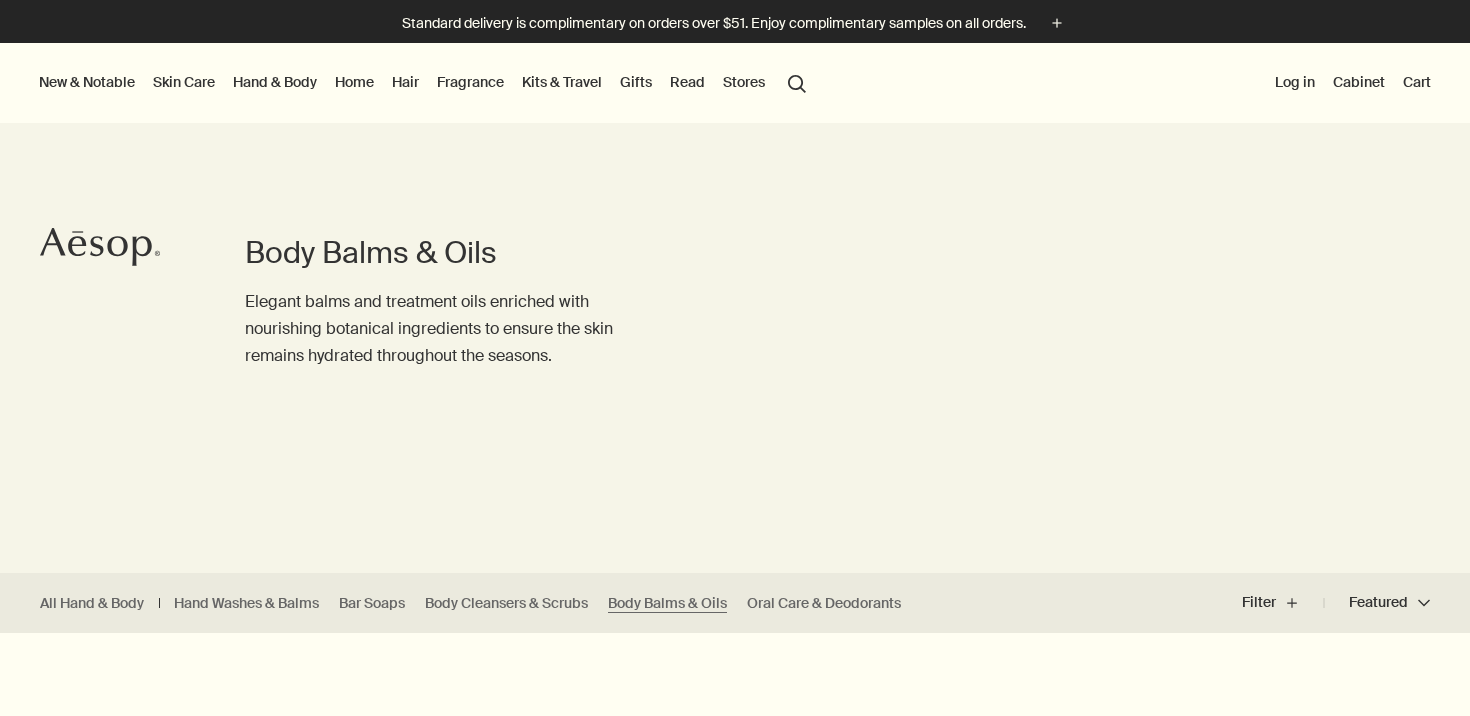 scroll, scrollTop: 0, scrollLeft: 0, axis: both 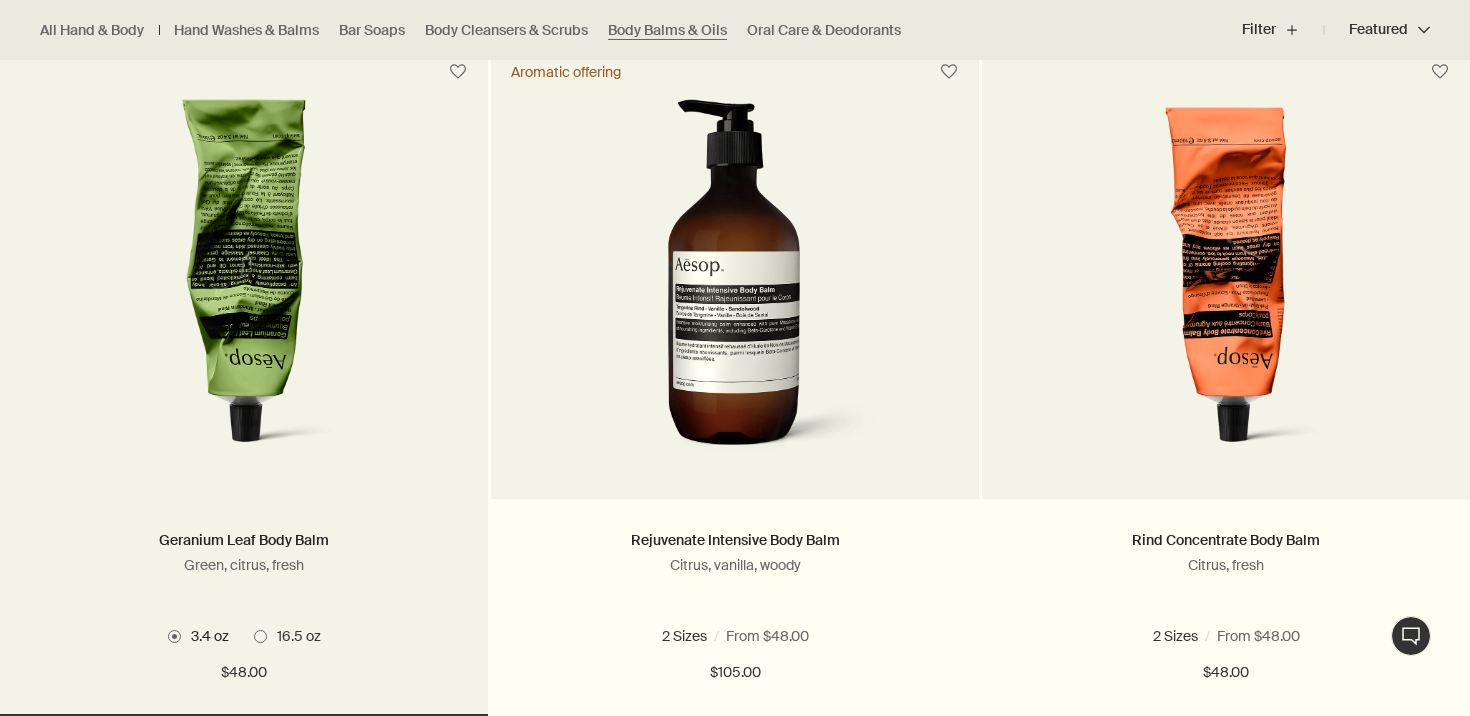 click at bounding box center [243, 284] 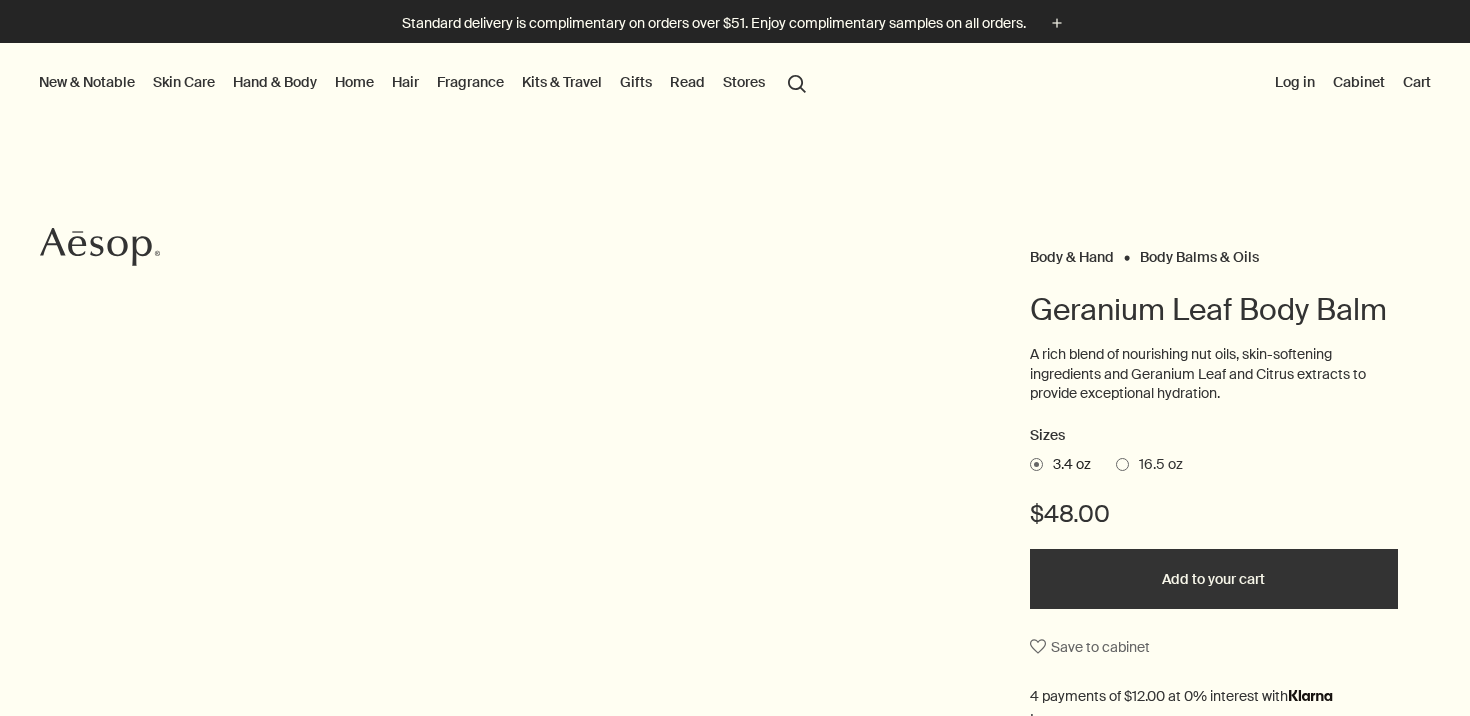 scroll, scrollTop: 0, scrollLeft: 0, axis: both 